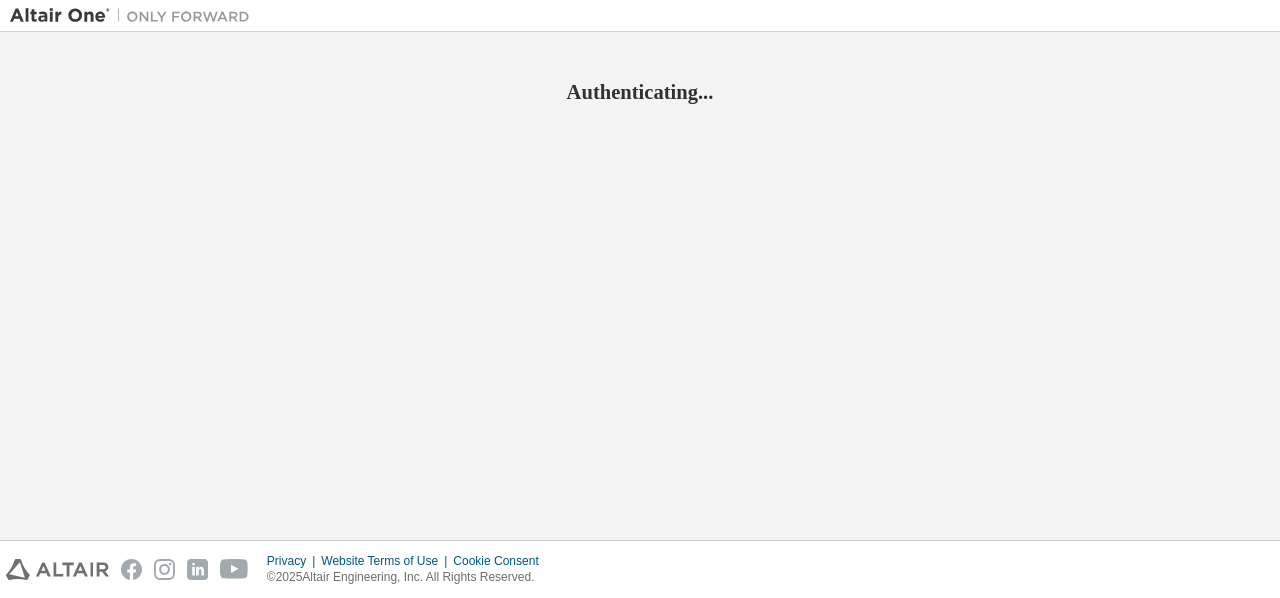 scroll, scrollTop: 0, scrollLeft: 0, axis: both 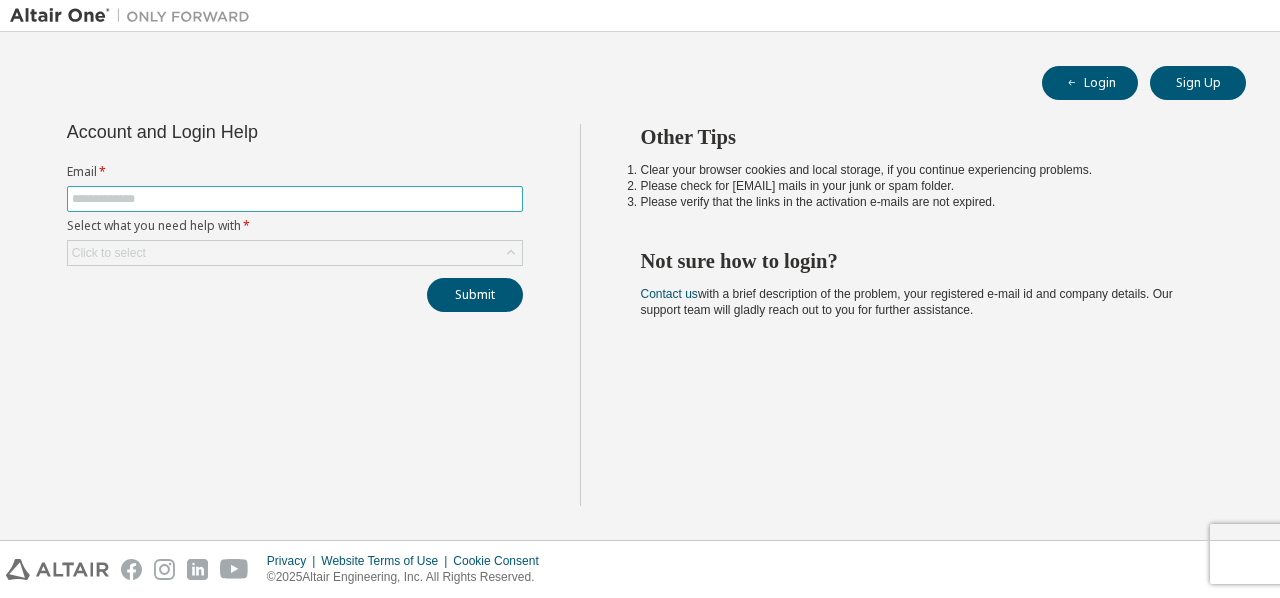 click at bounding box center (295, 199) 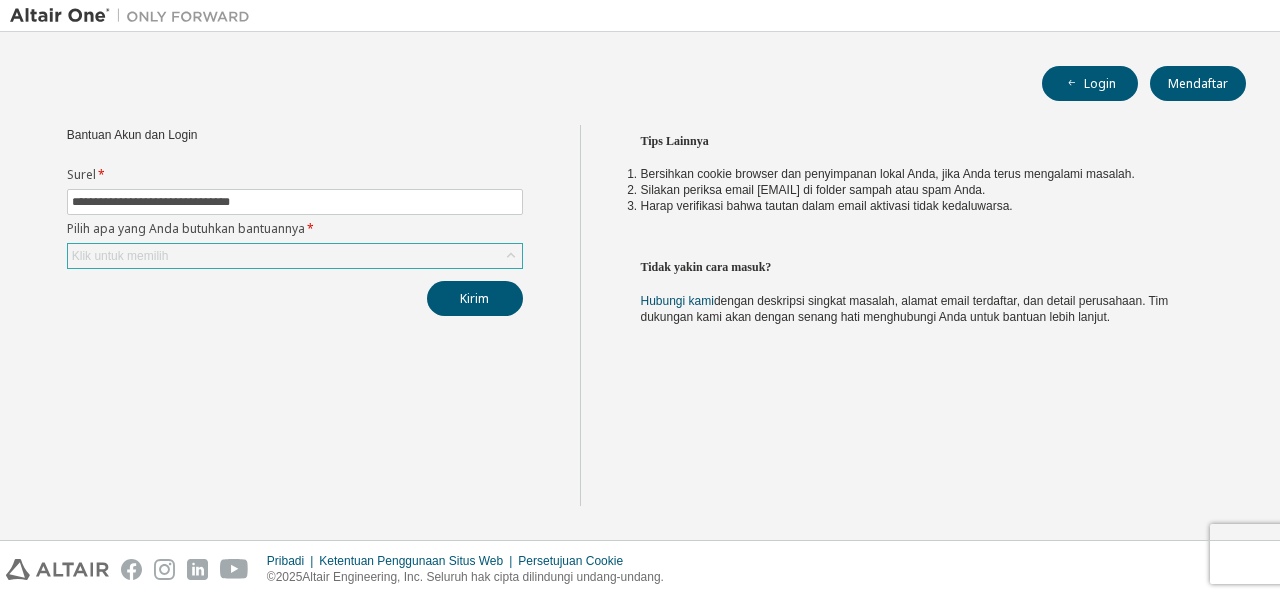 click on "Klik untuk memilih" at bounding box center [295, 256] 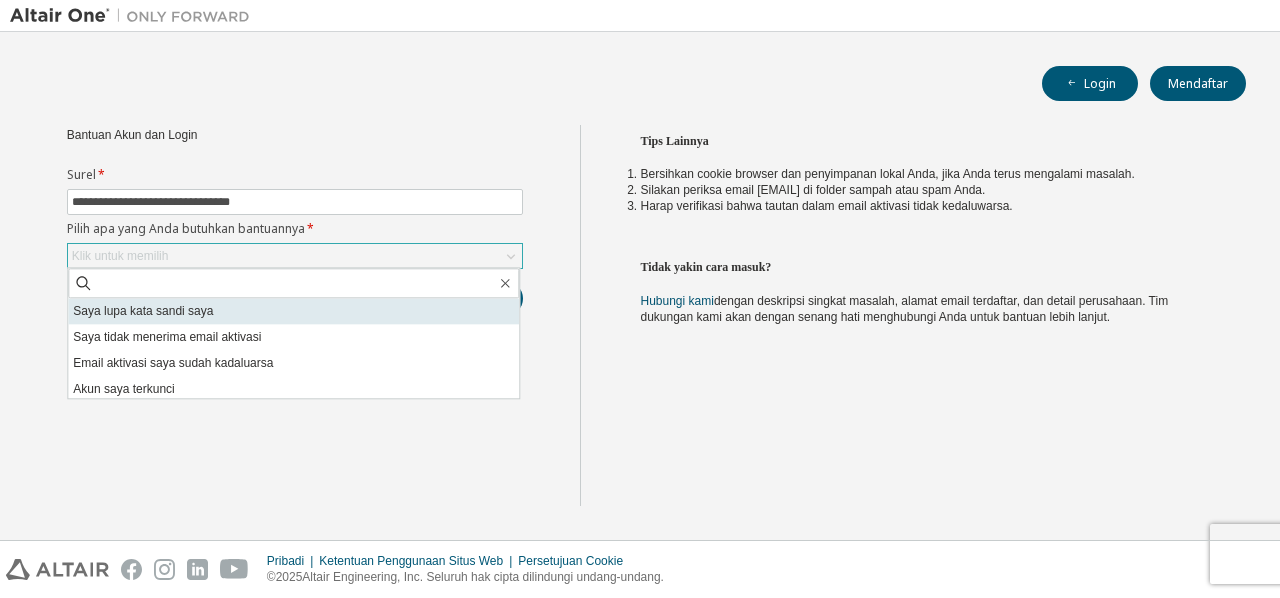 click on "Saya lupa kata sandi saya" at bounding box center (143, 311) 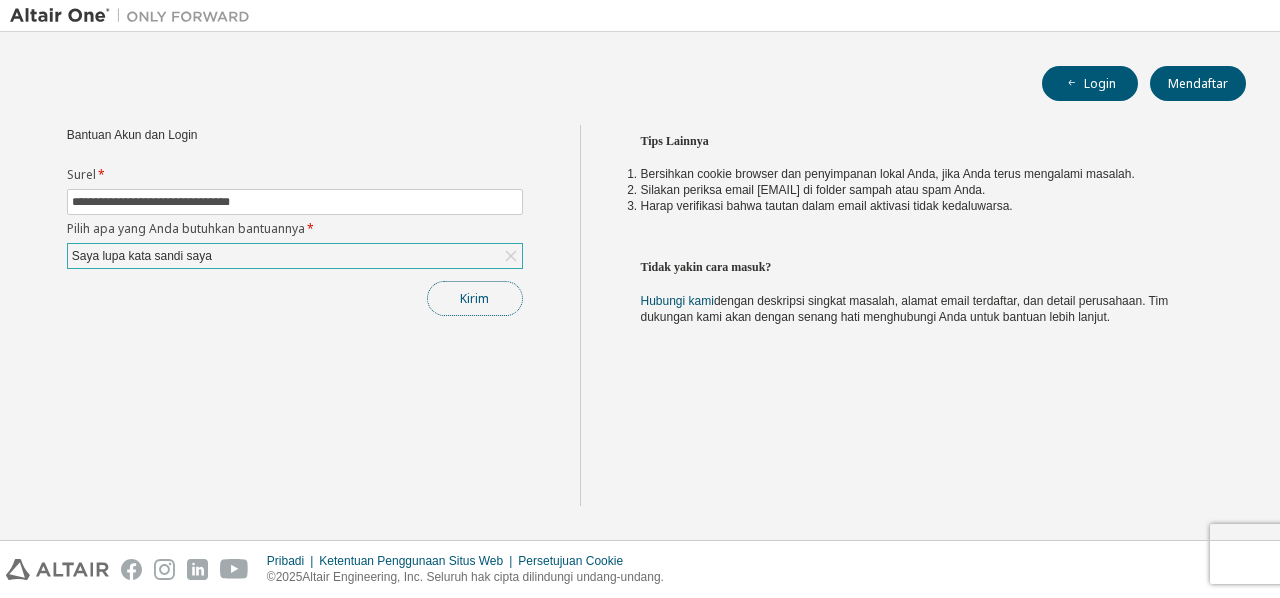 click on "Kirim" at bounding box center [474, 298] 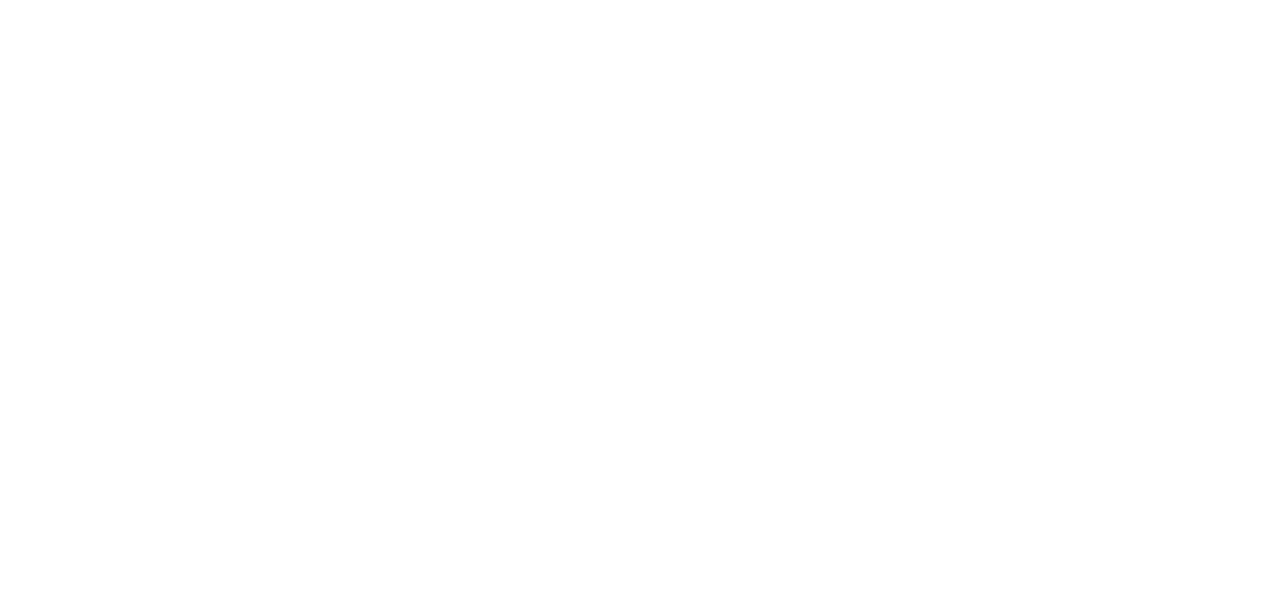 click at bounding box center [640, 299] 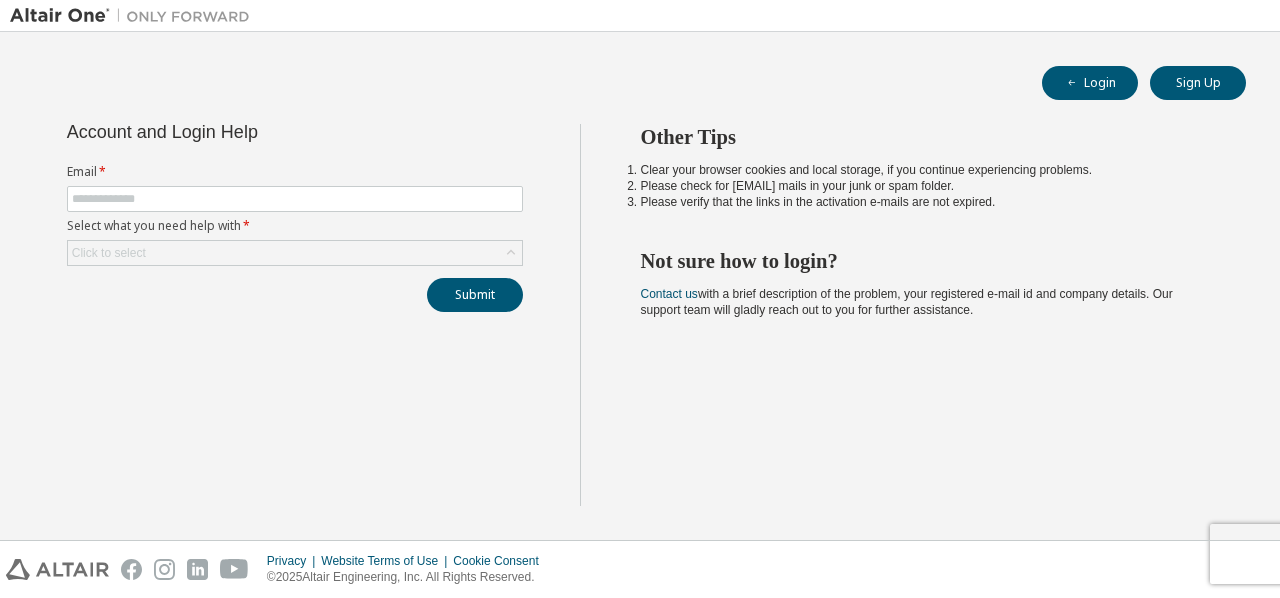 scroll, scrollTop: 0, scrollLeft: 0, axis: both 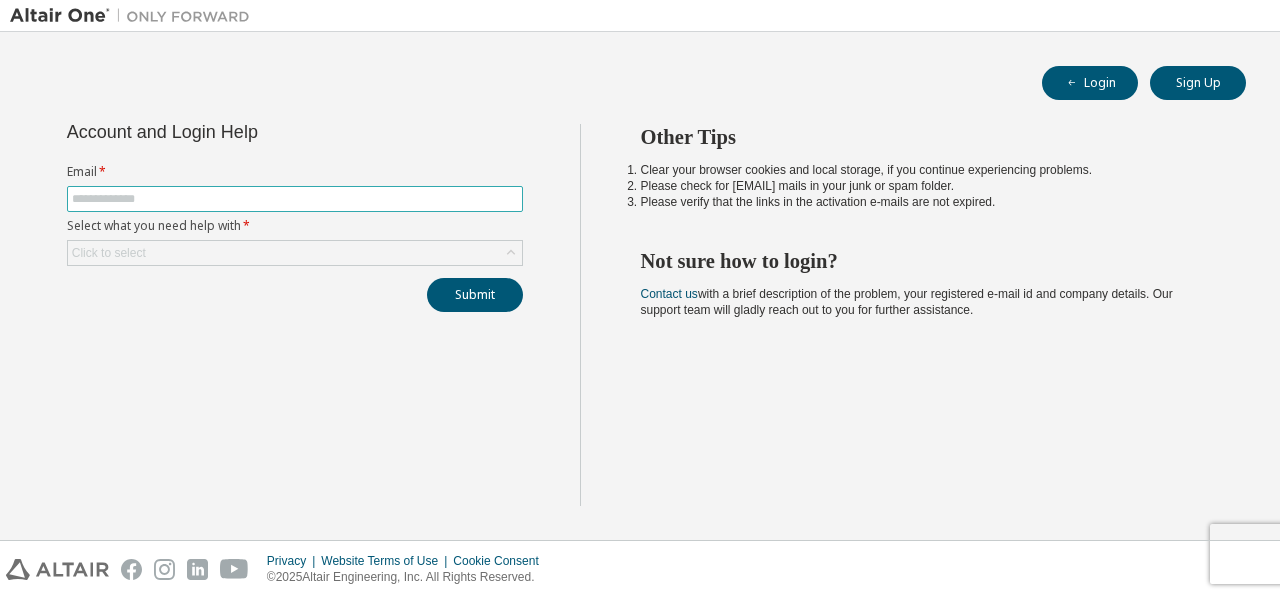 click at bounding box center [295, 199] 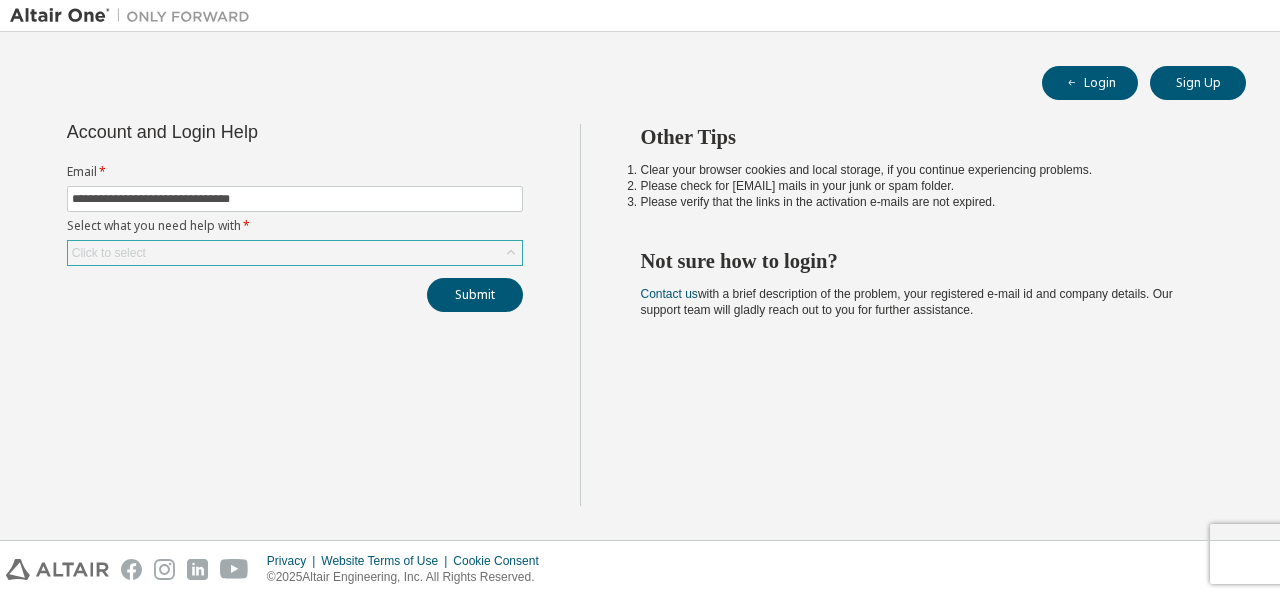 click on "Click to select" at bounding box center [295, 253] 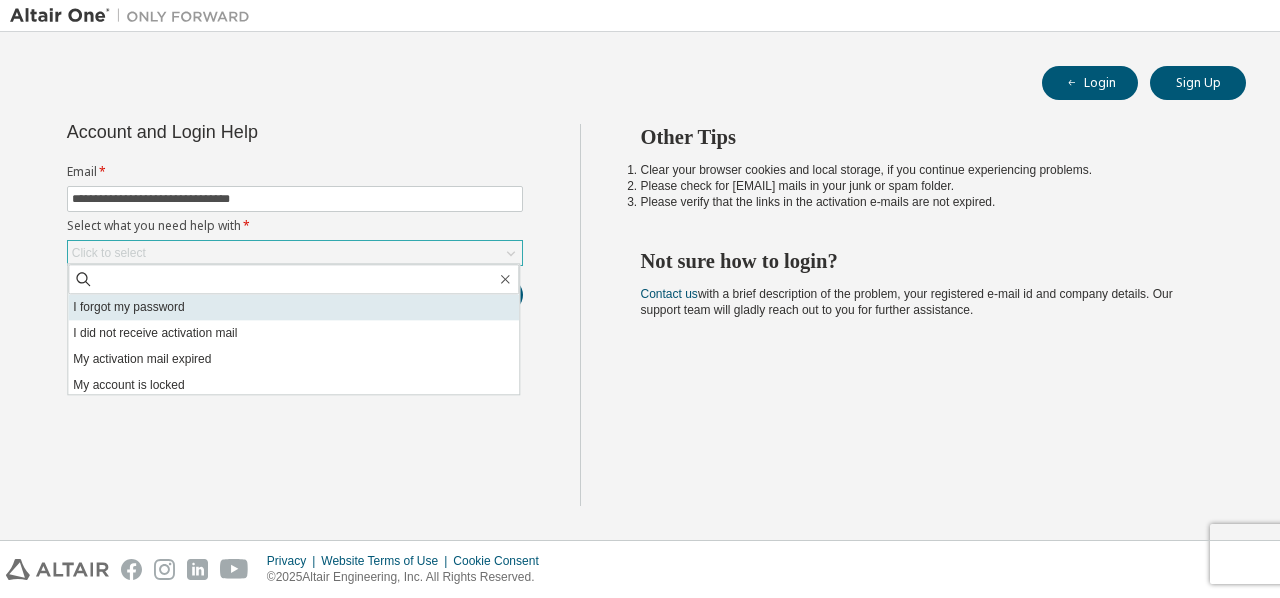 click on "I forgot my password" at bounding box center (293, 307) 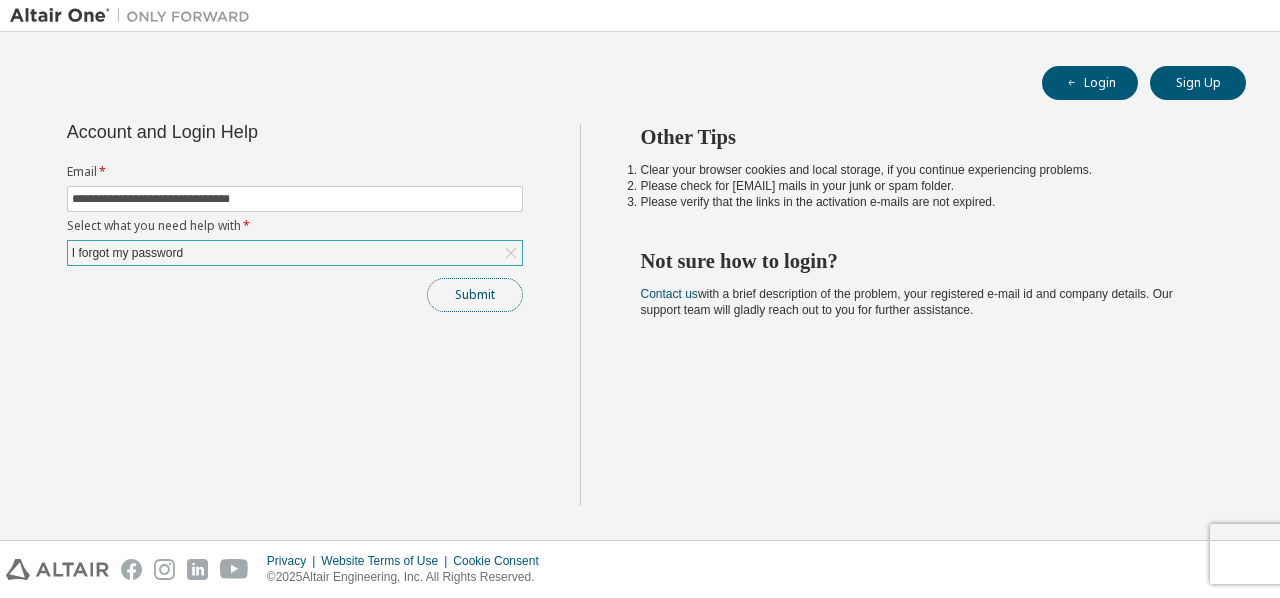 click on "Submit" at bounding box center [475, 295] 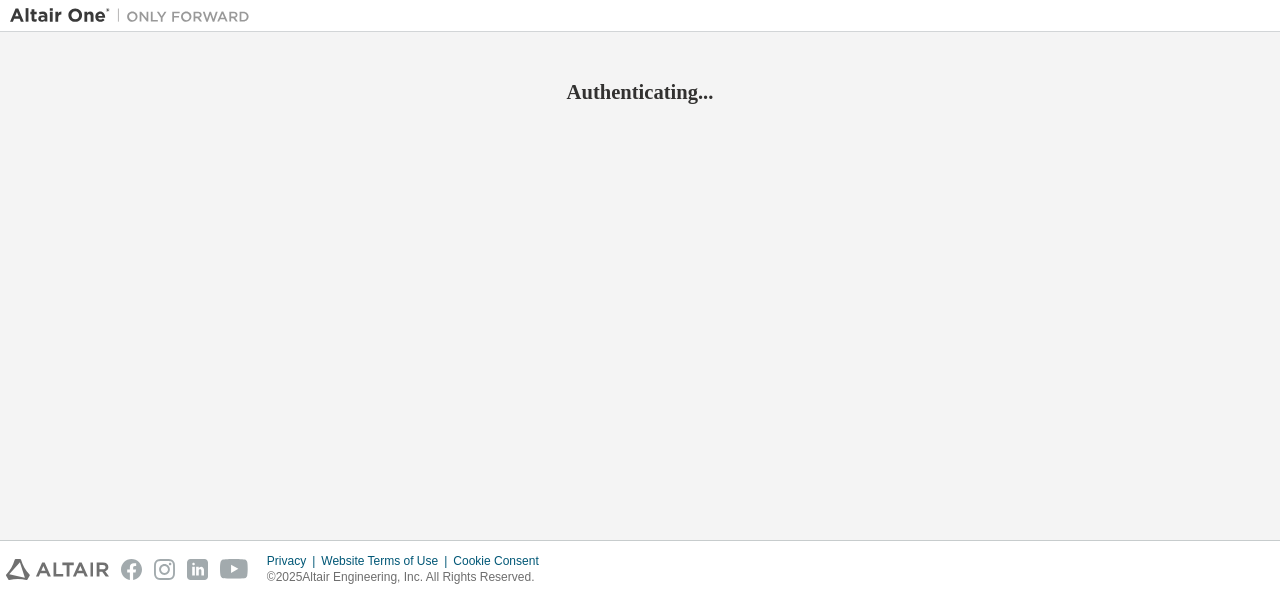 scroll, scrollTop: 0, scrollLeft: 0, axis: both 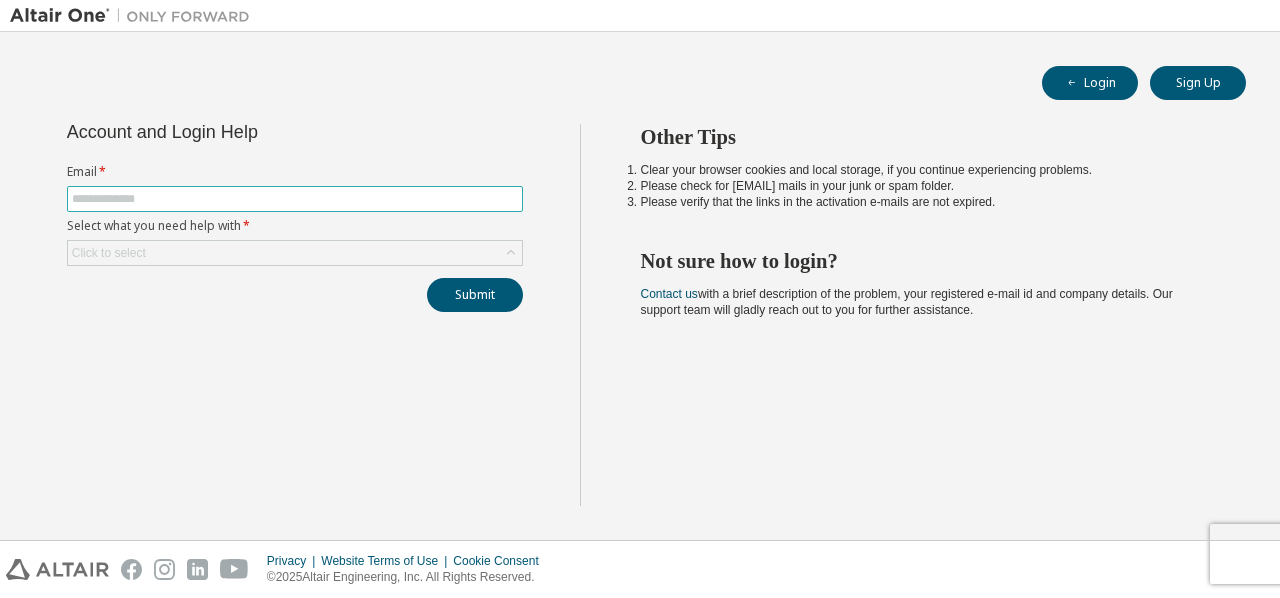 click at bounding box center (295, 199) 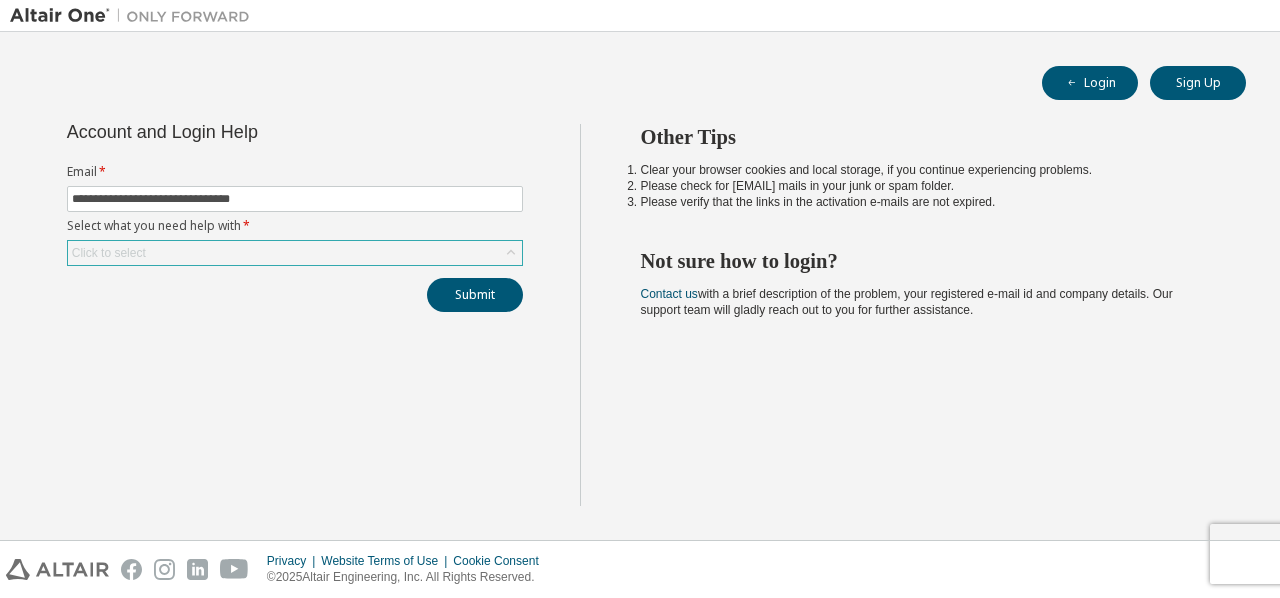 click on "Click to select" at bounding box center [295, 253] 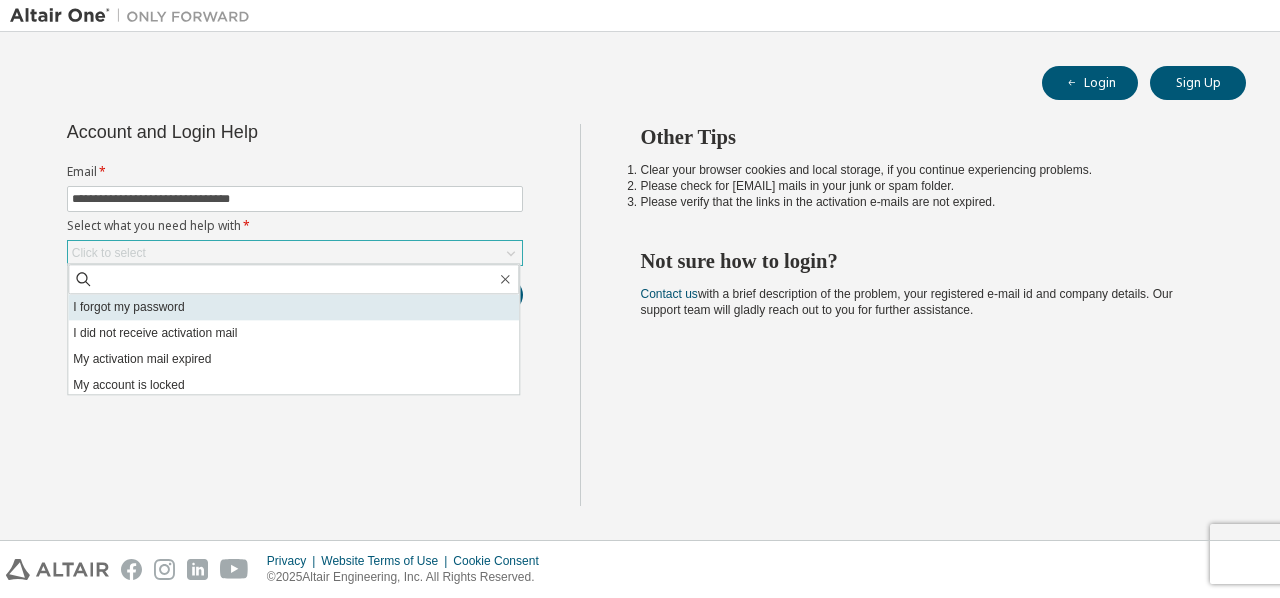 click on "I forgot my password" at bounding box center (293, 307) 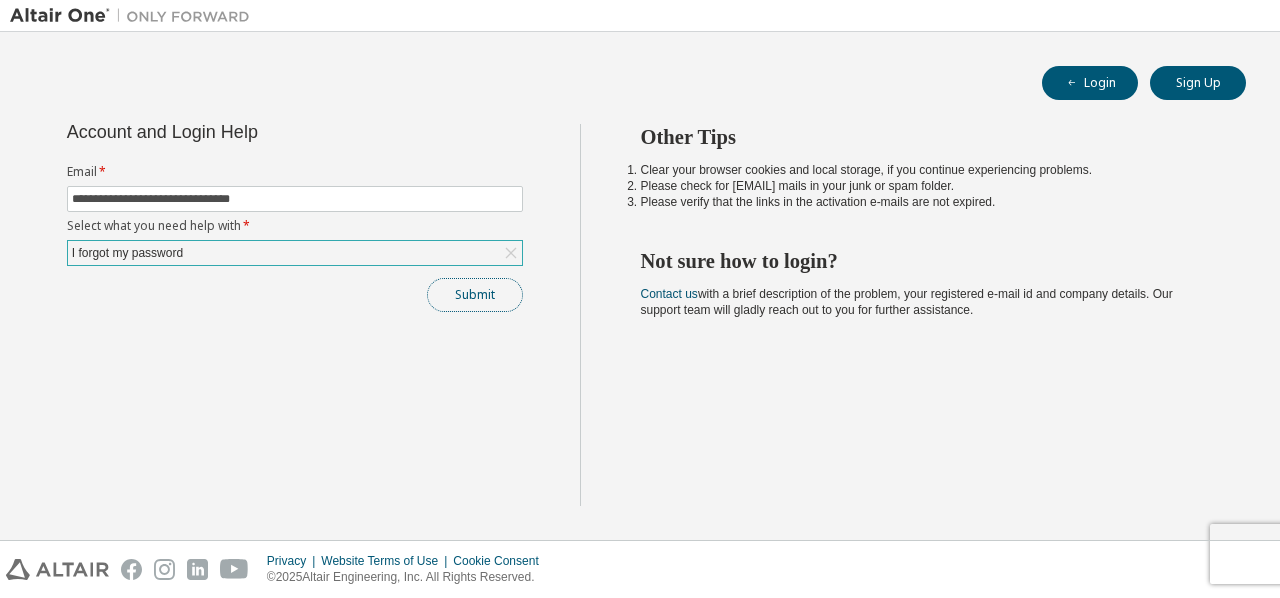 click on "Submit" at bounding box center [475, 295] 